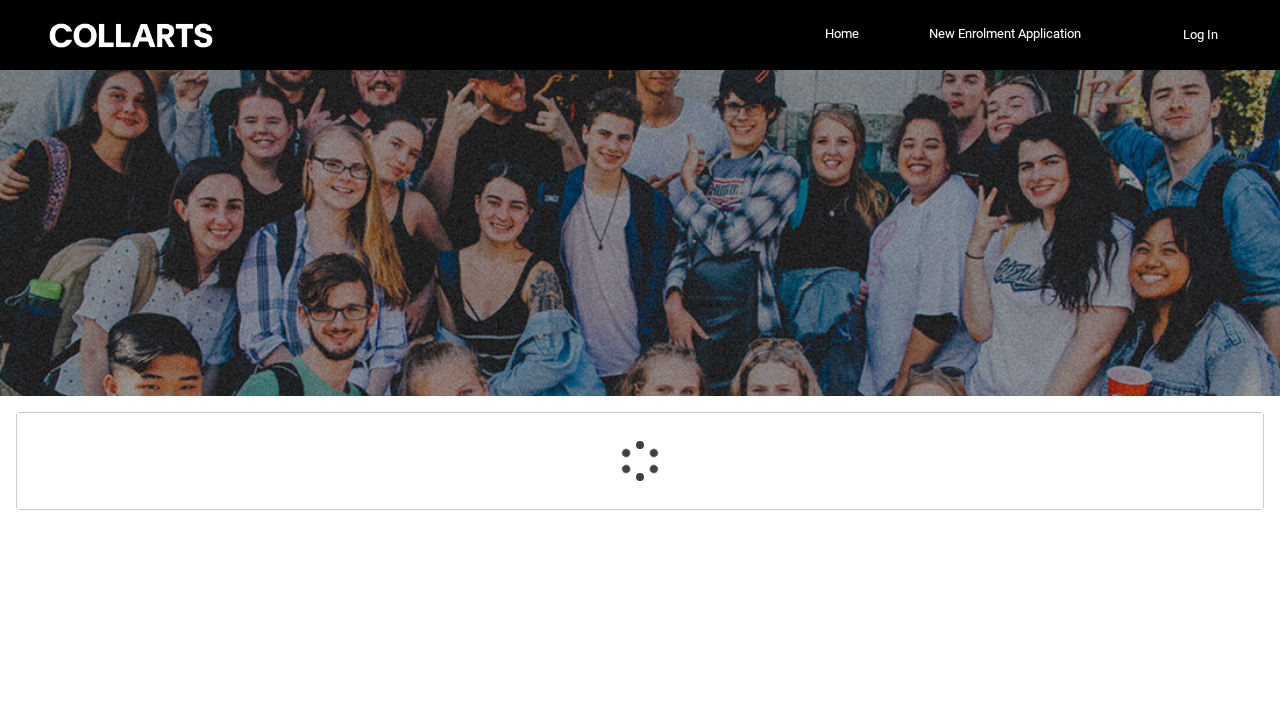 scroll, scrollTop: 0, scrollLeft: 0, axis: both 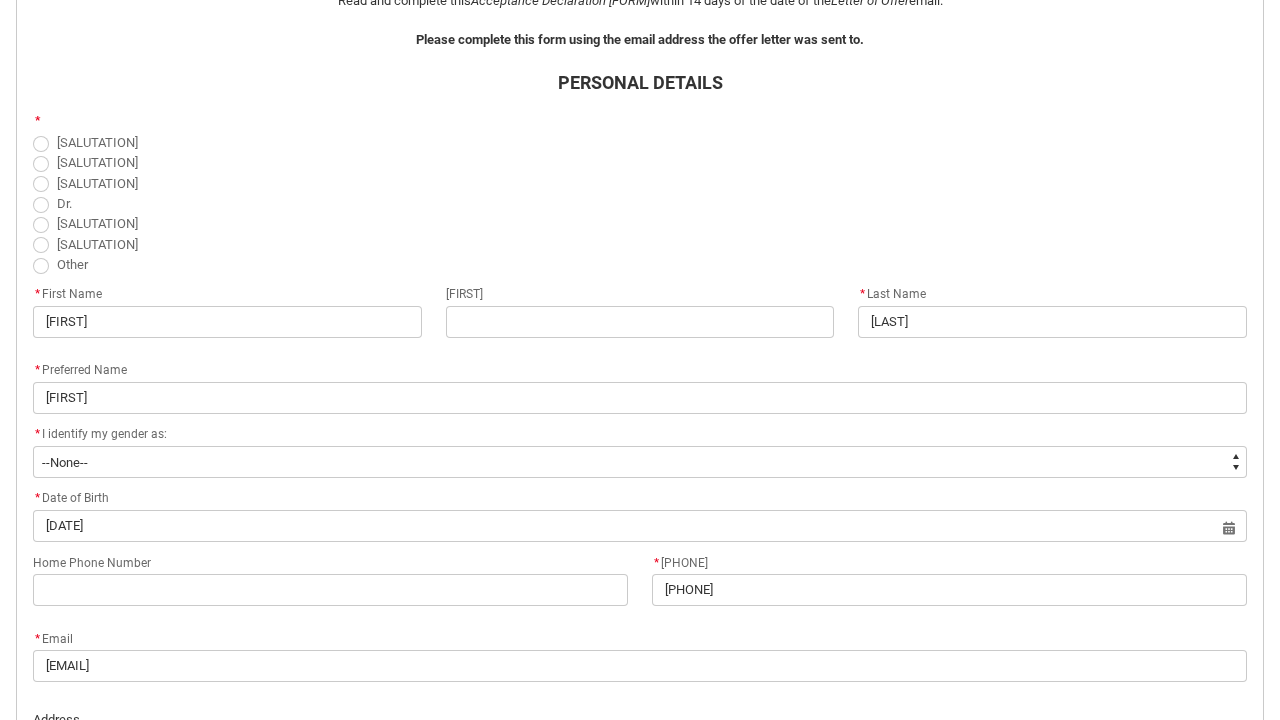 click at bounding box center (41, 245) 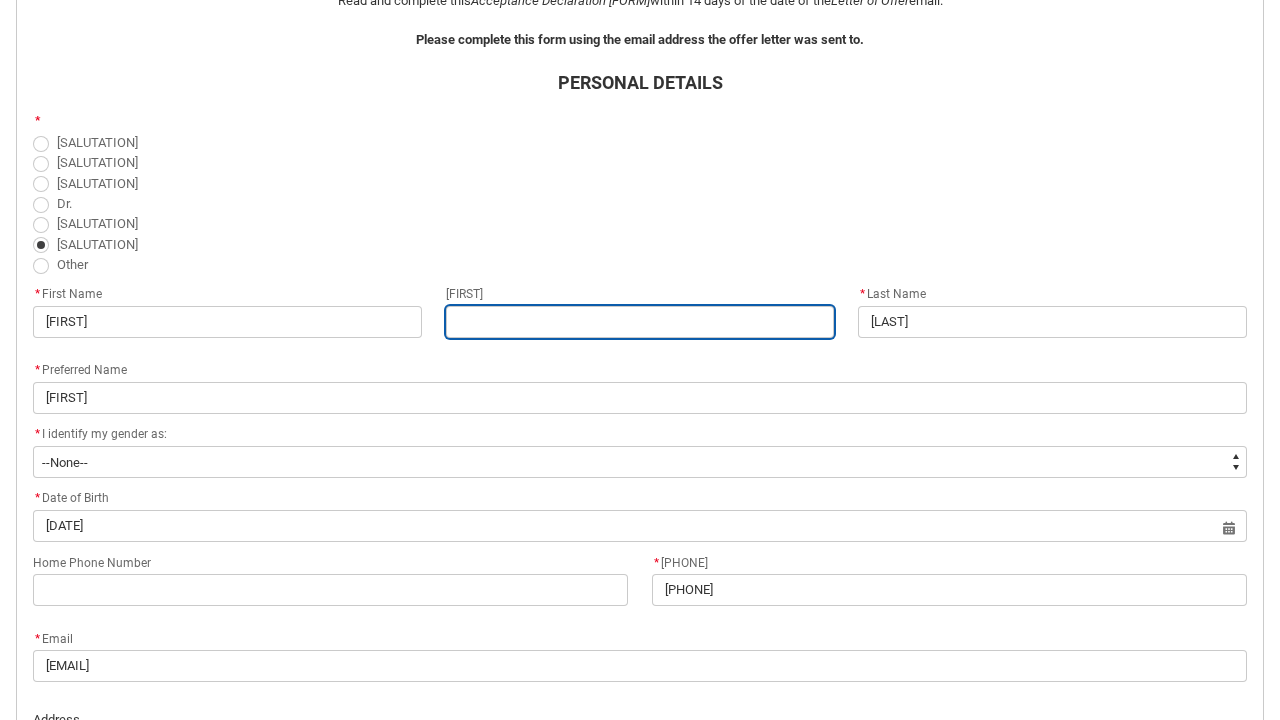 type on "[FIRST]" 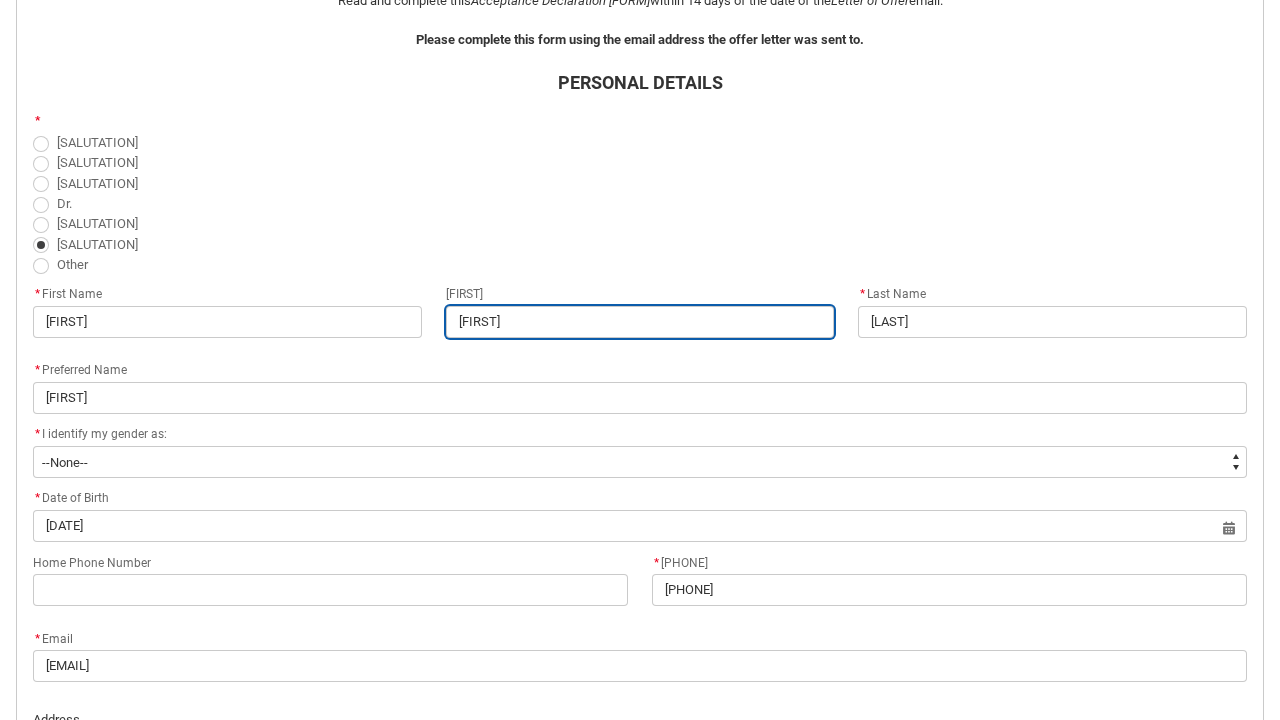 type on "[FIRST]" 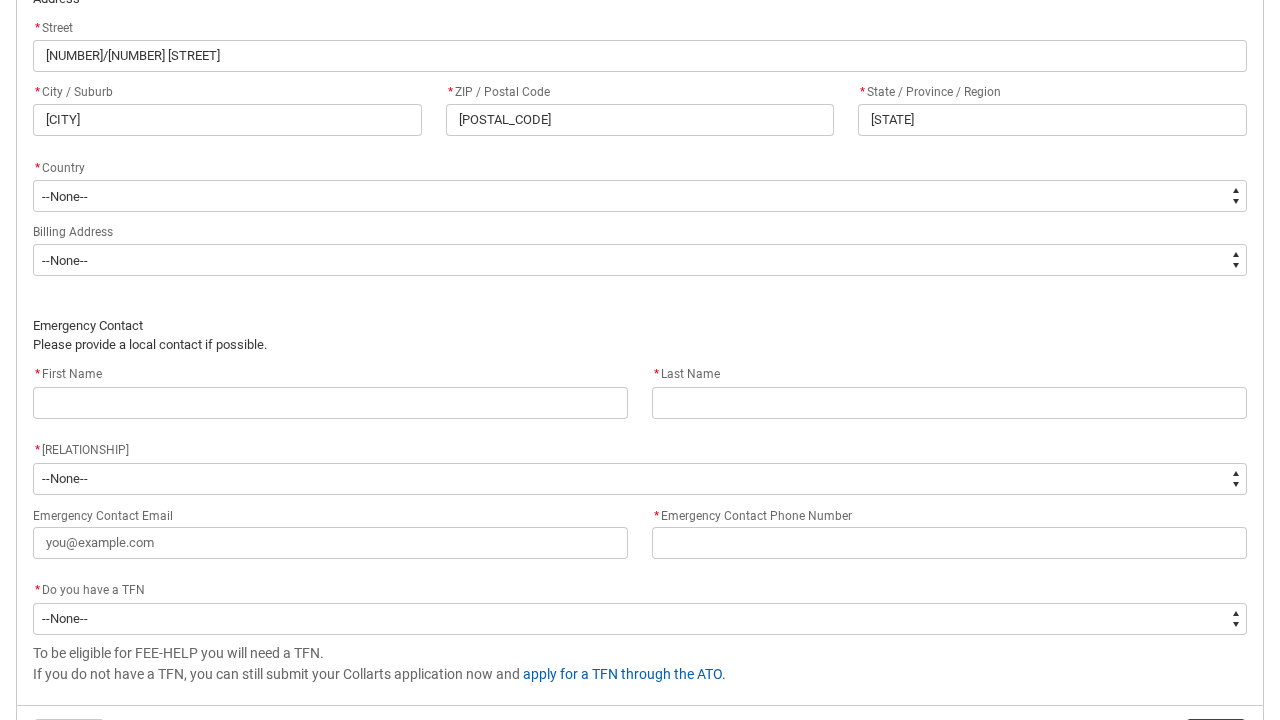 scroll, scrollTop: 1290, scrollLeft: 0, axis: vertical 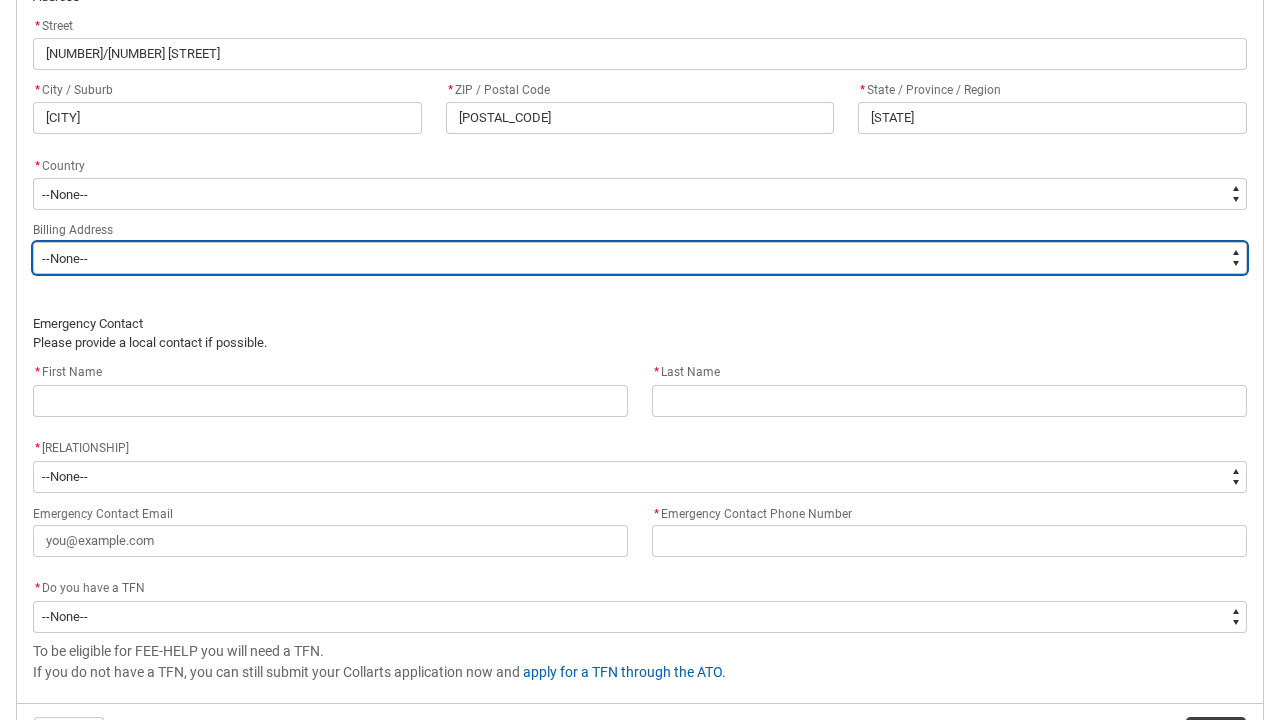 type on "BillingAddressOption_Same" 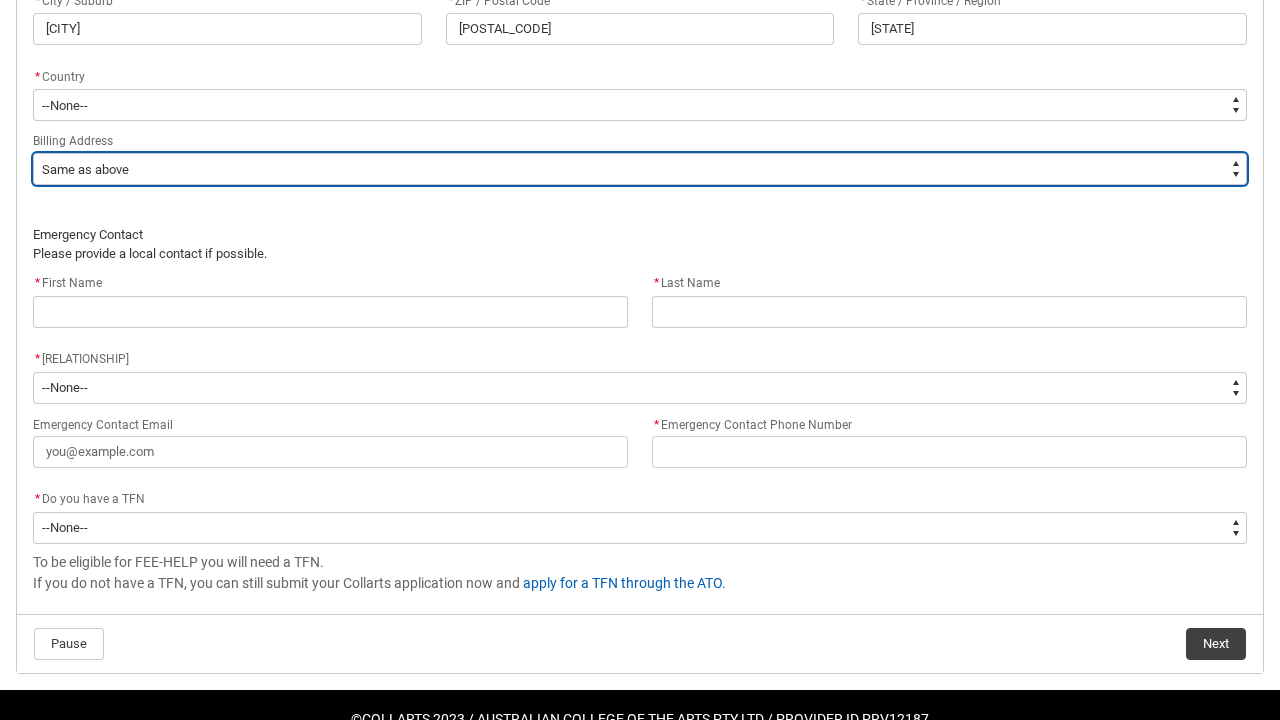 scroll, scrollTop: 1383, scrollLeft: 0, axis: vertical 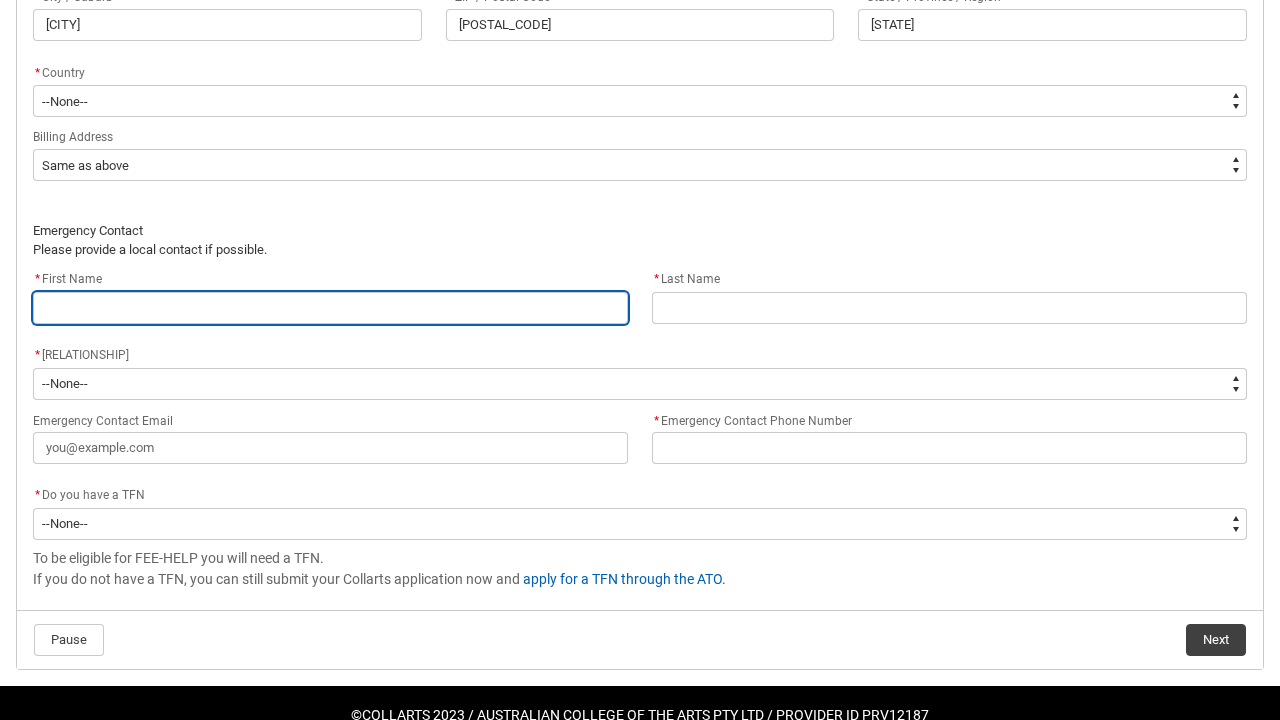 type on "R" 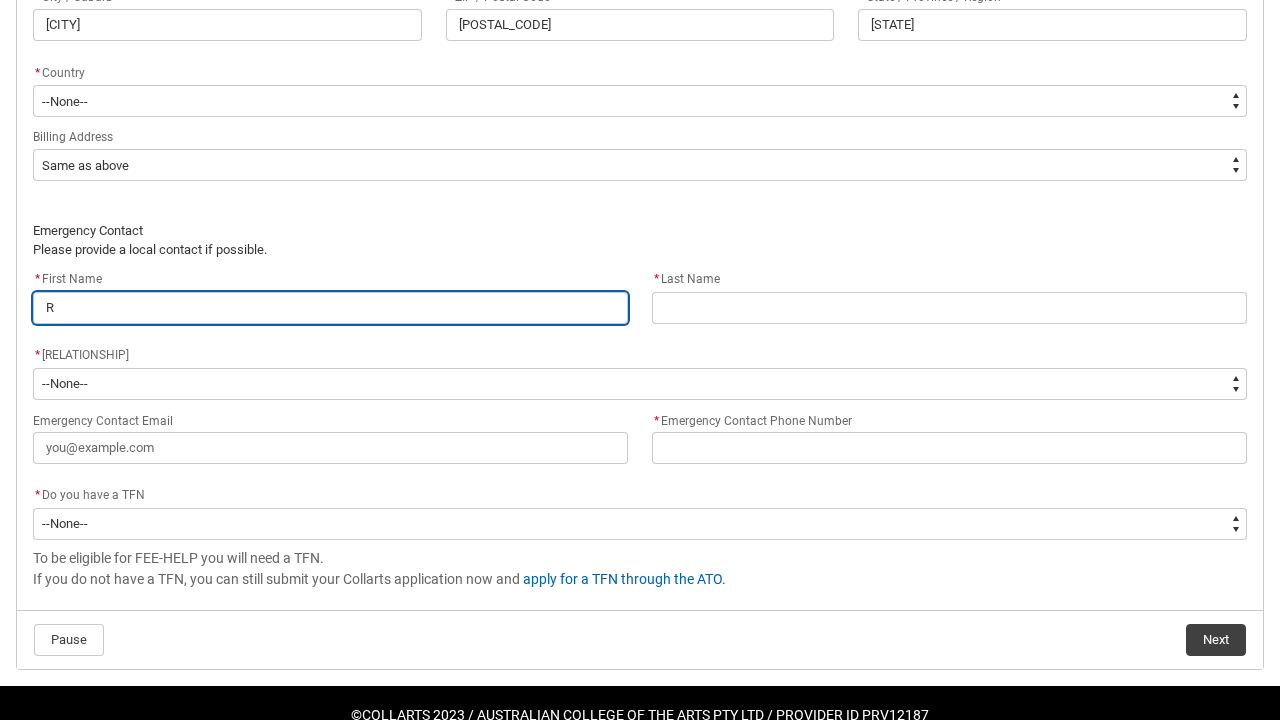 type on "[FIRST]" 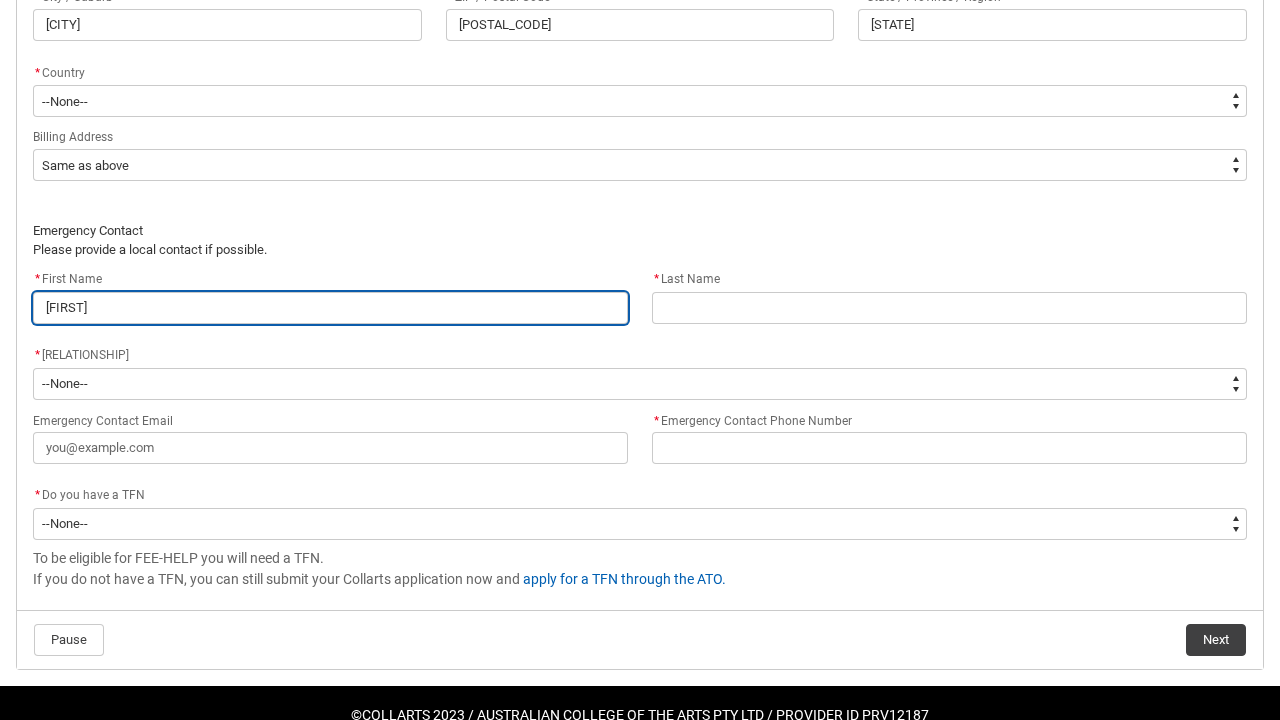 type on "Rya" 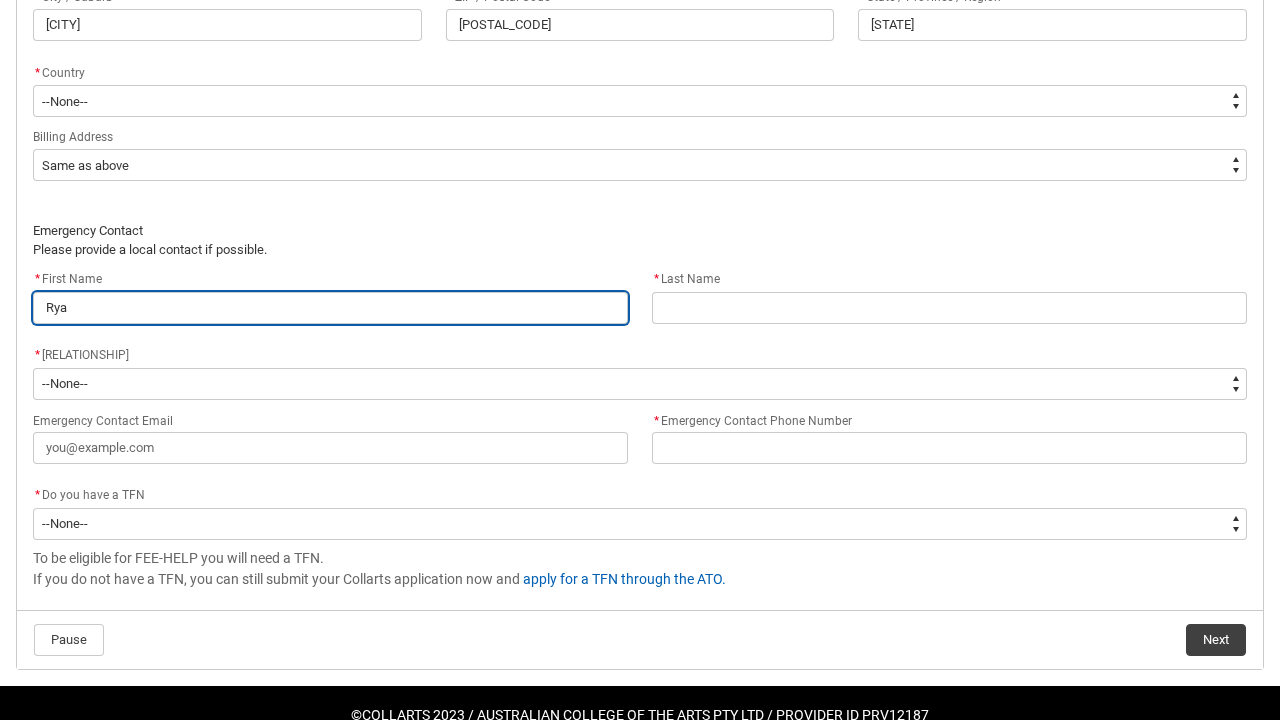 type on "[FIRST]" 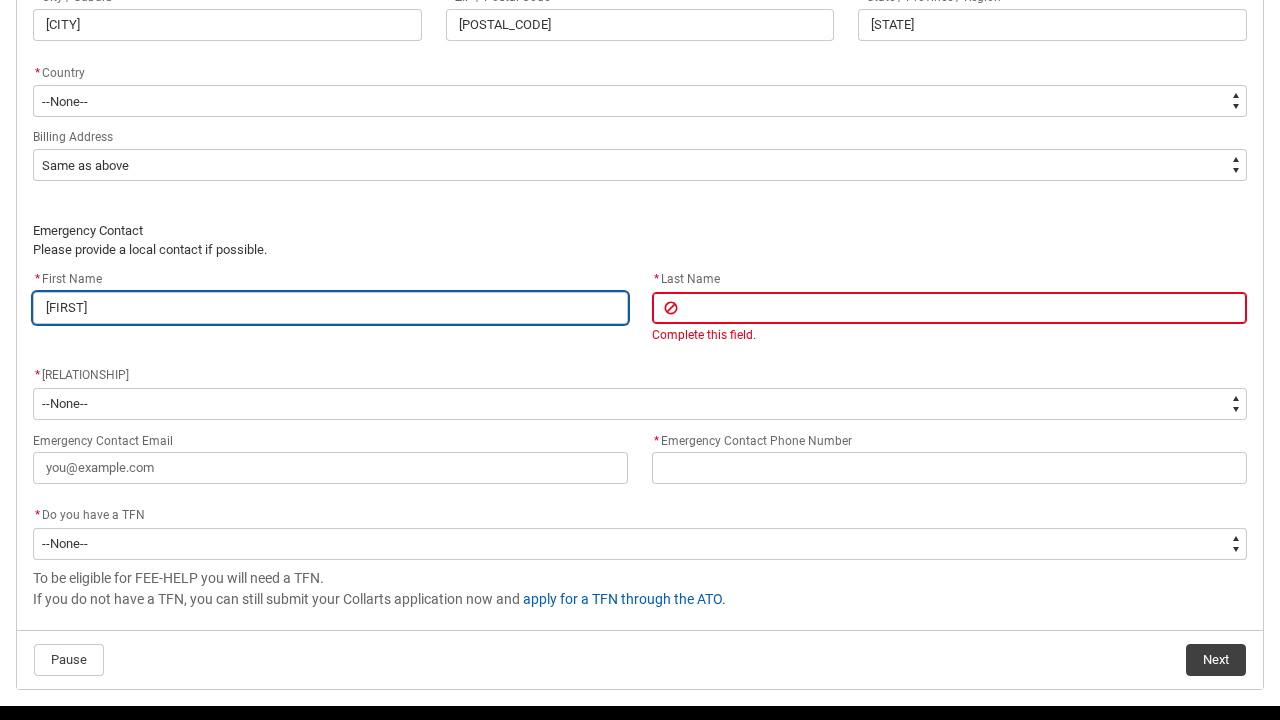 drag, startPoint x: 165, startPoint y: 301, endPoint x: 0, endPoint y: 293, distance: 165.19383 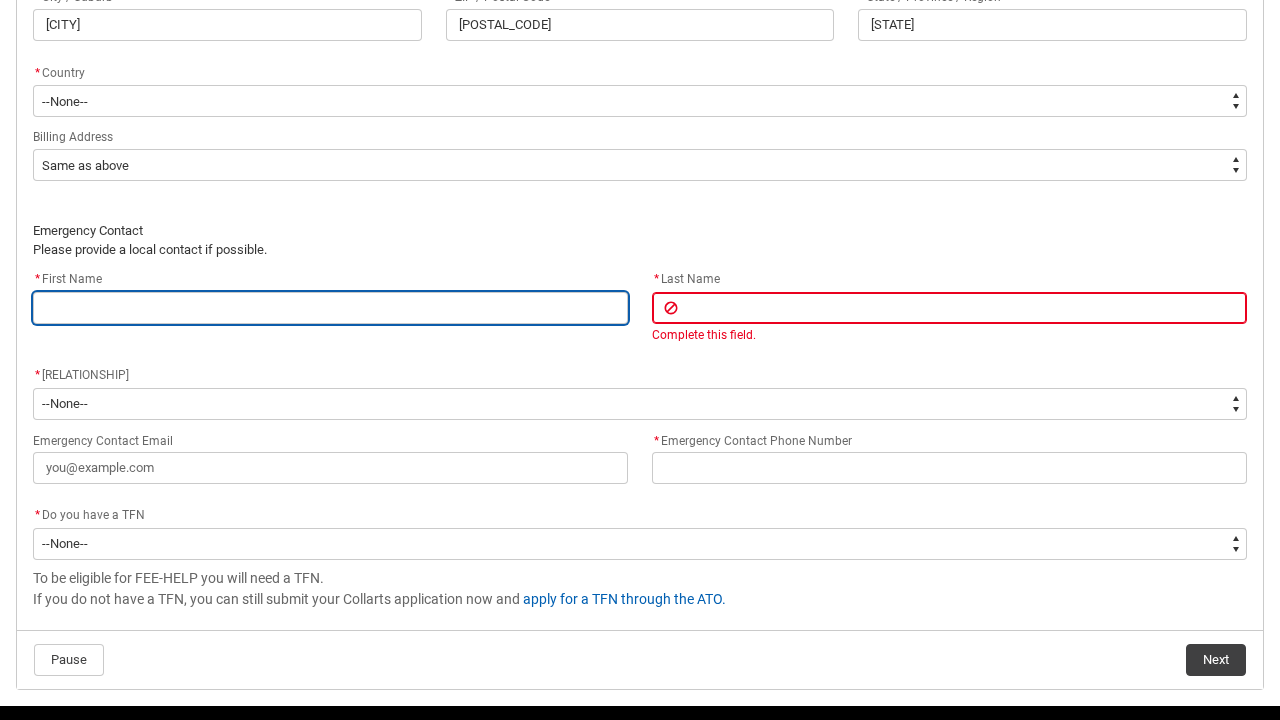 type on "S" 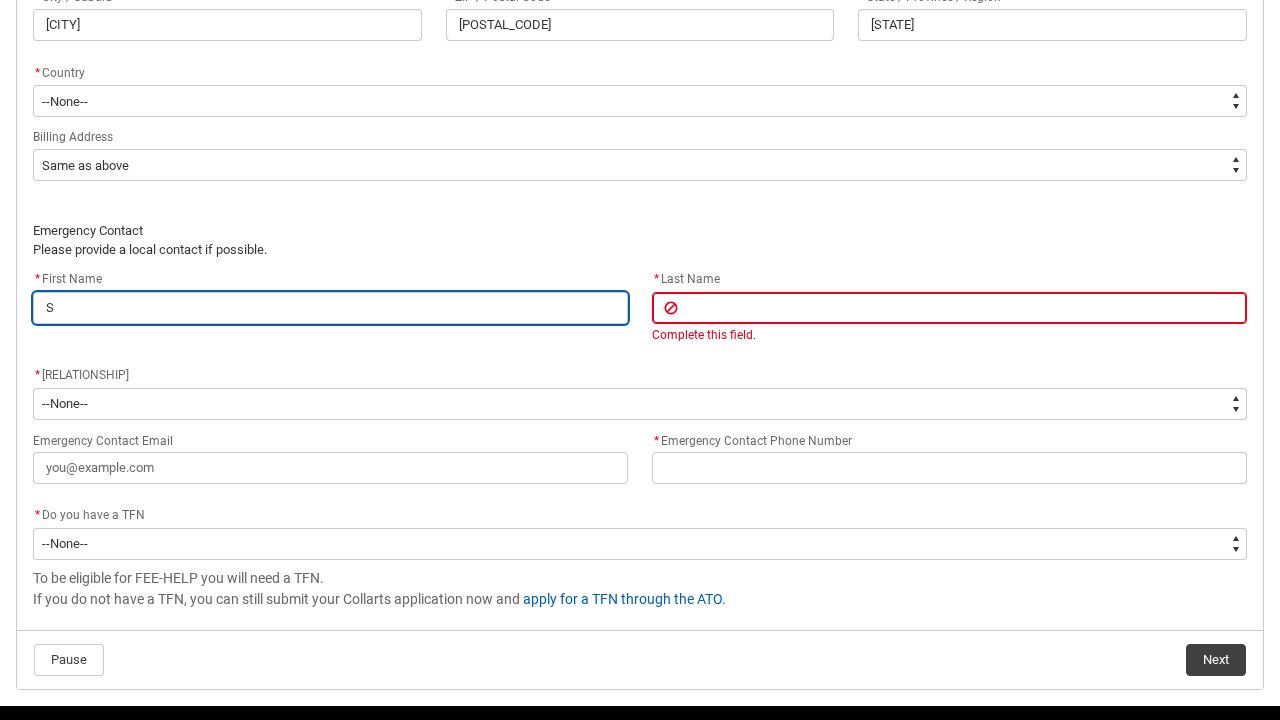 type on "Sc" 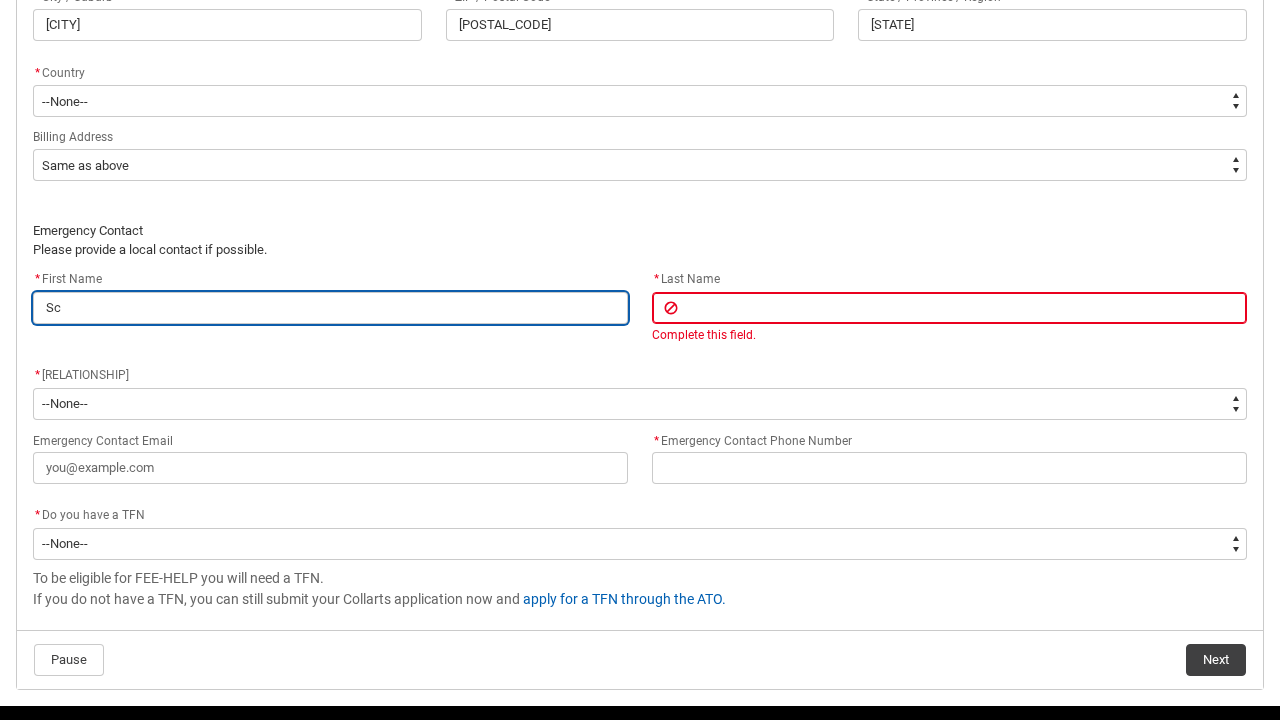 type on "[COUNTRY]" 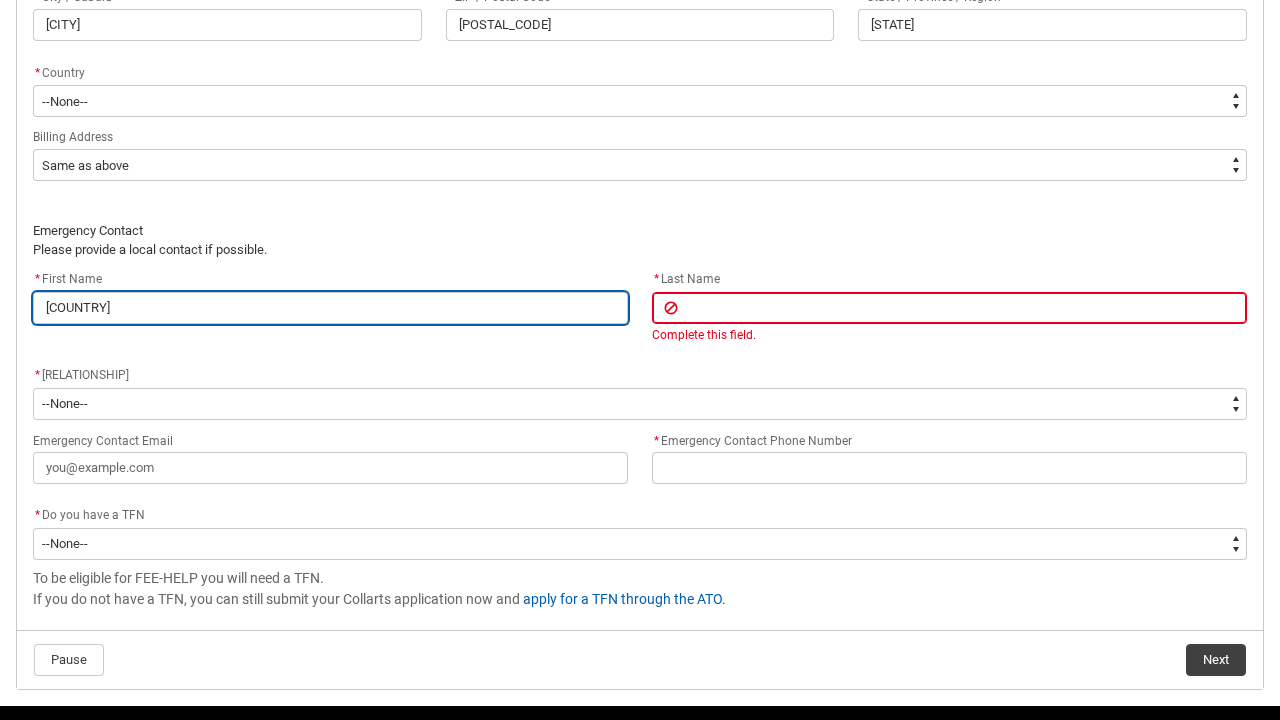 type on "[LAST]" 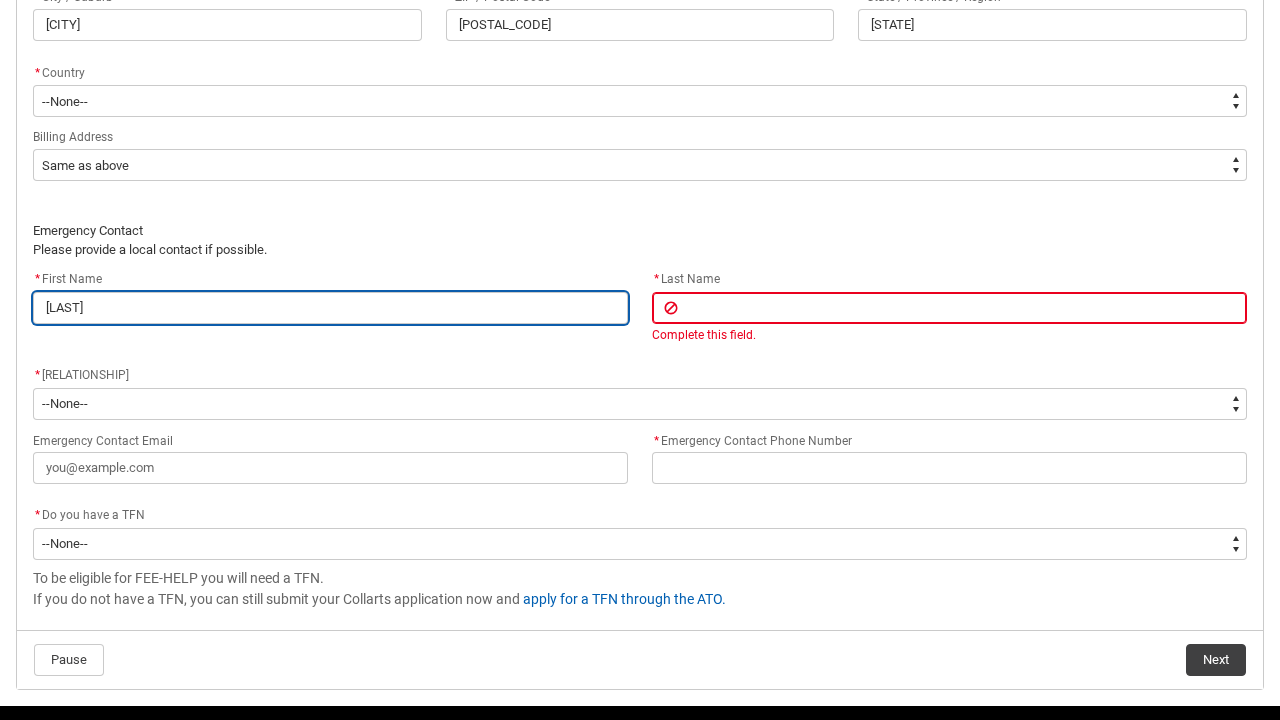 type on "[LAST]" 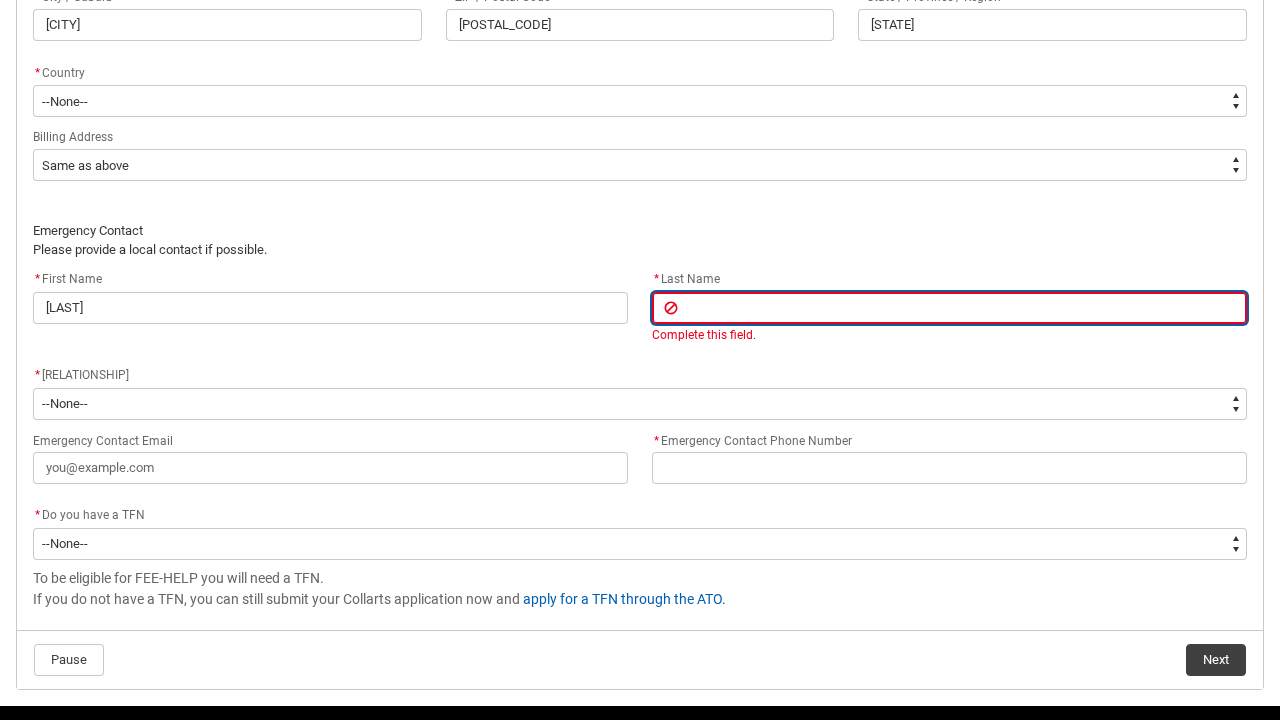 click at bounding box center [949, 308] 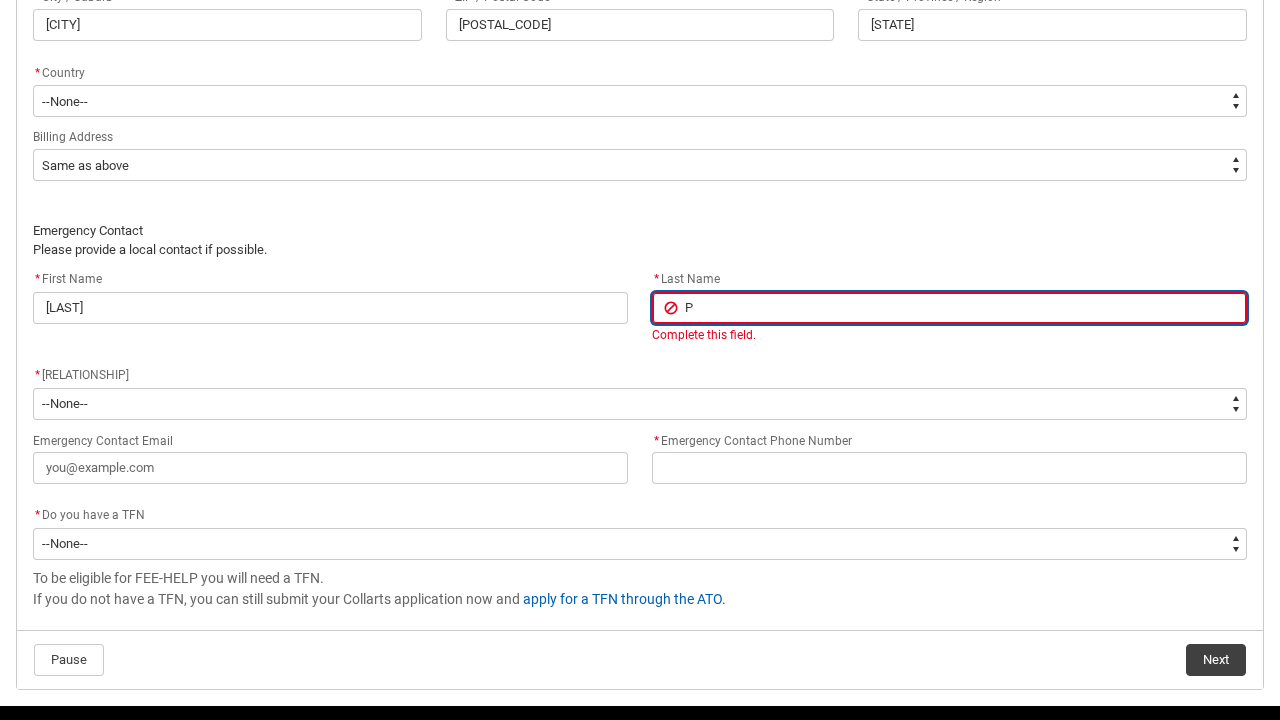 type on "Pe" 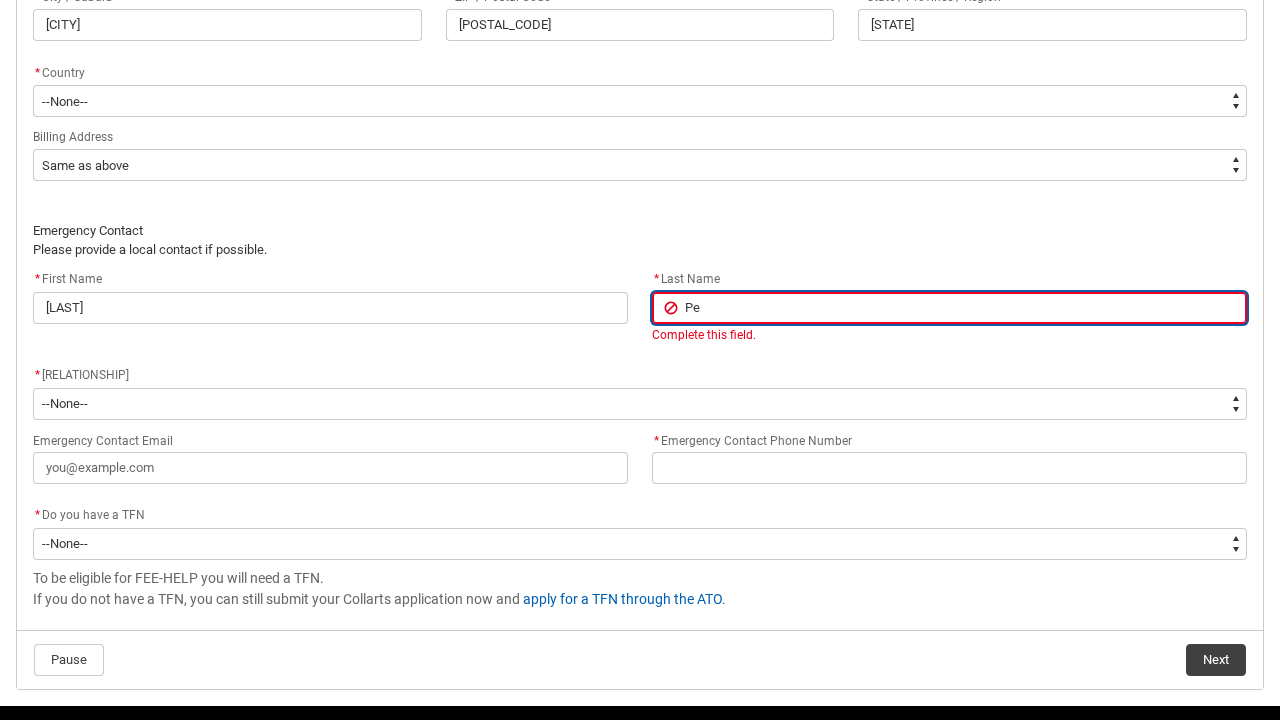 type on "Pet" 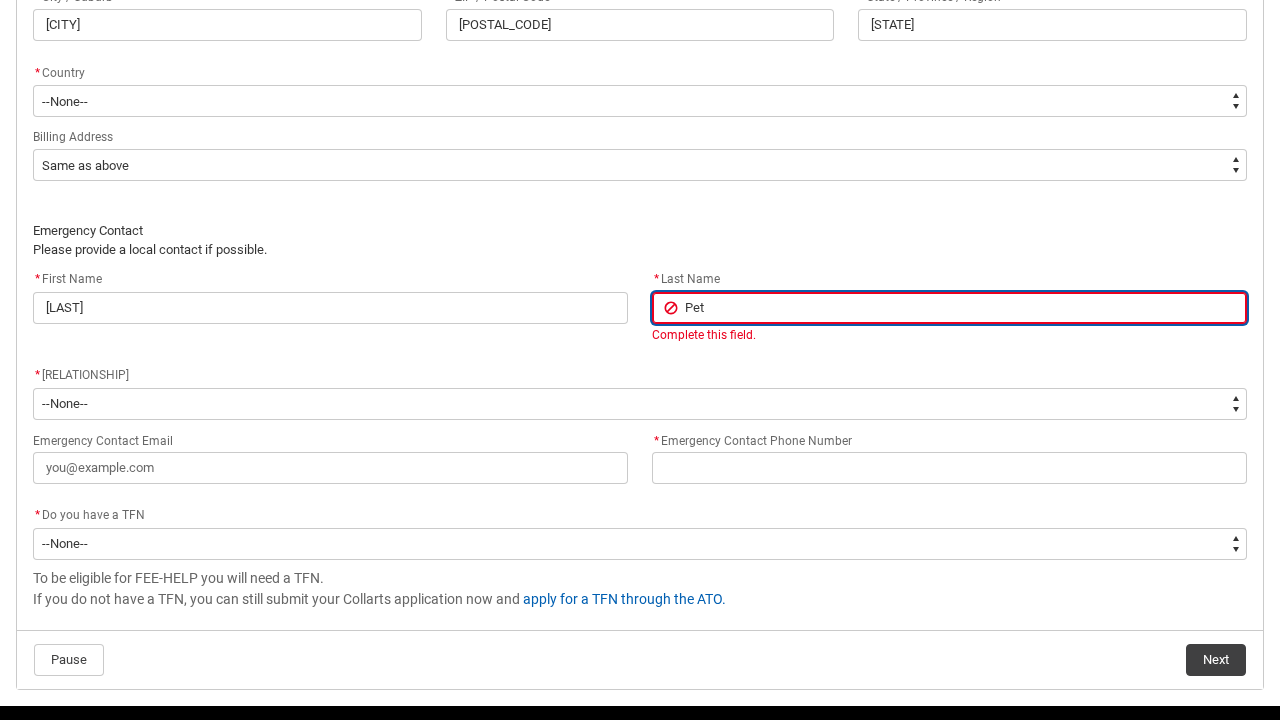 type on "[FIRST]" 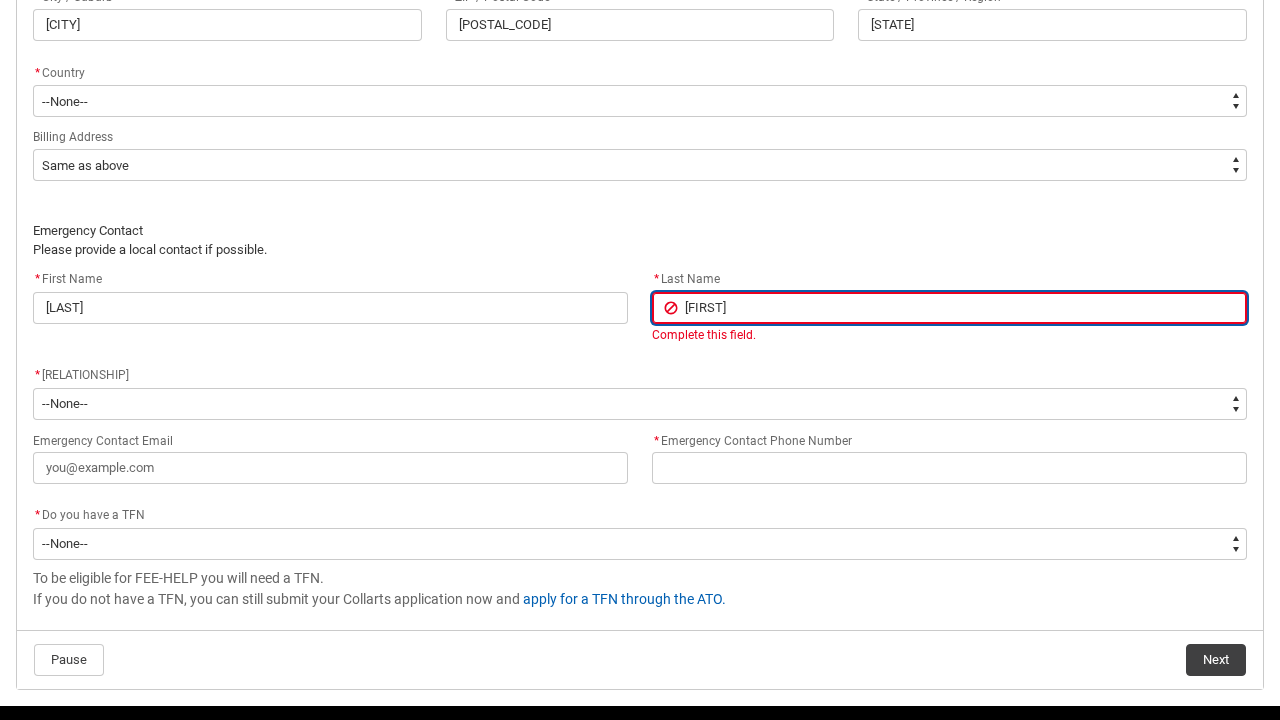 type on "[FIRST]" 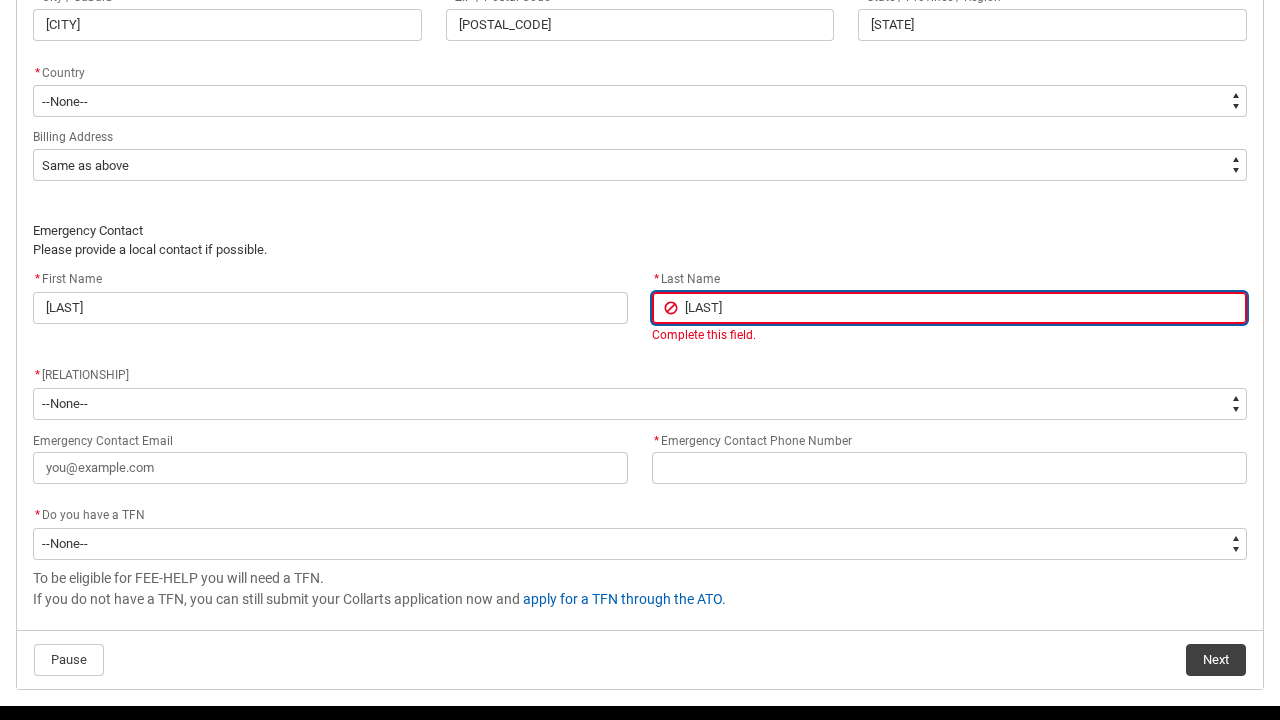 type on "[LAST]" 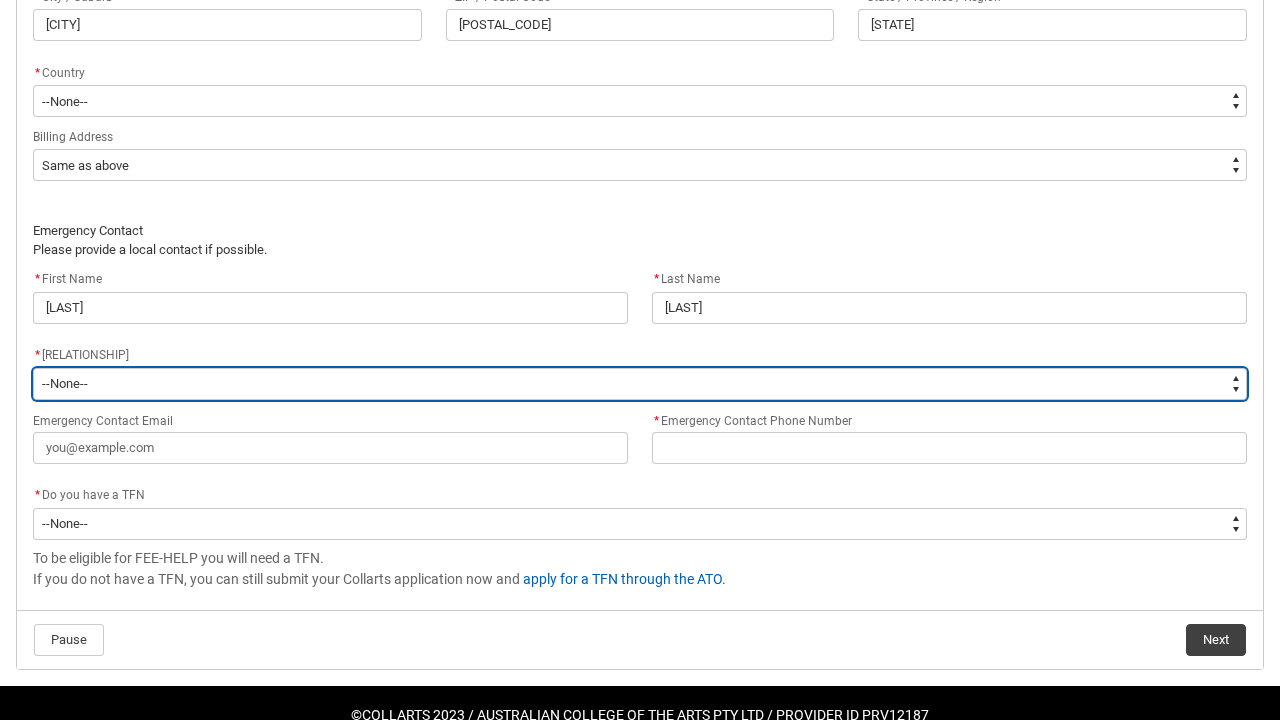 type on "[RELATIONSHIP]" 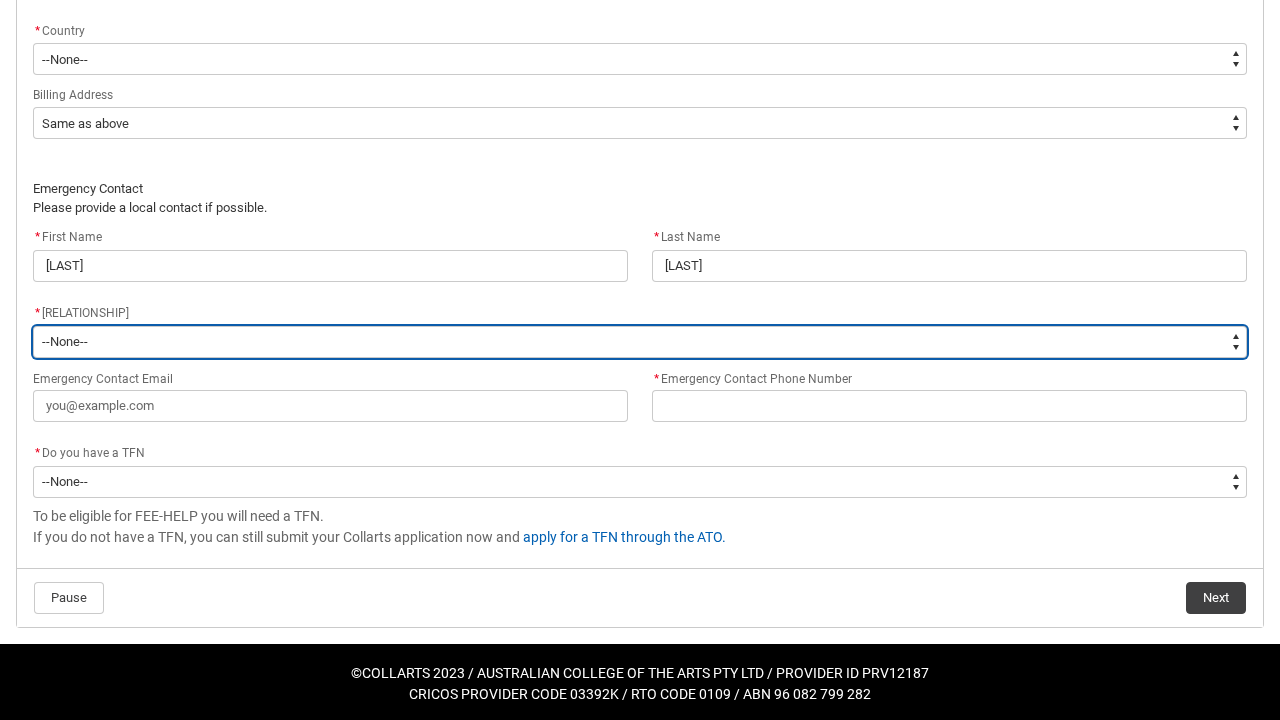 scroll, scrollTop: 1423, scrollLeft: 0, axis: vertical 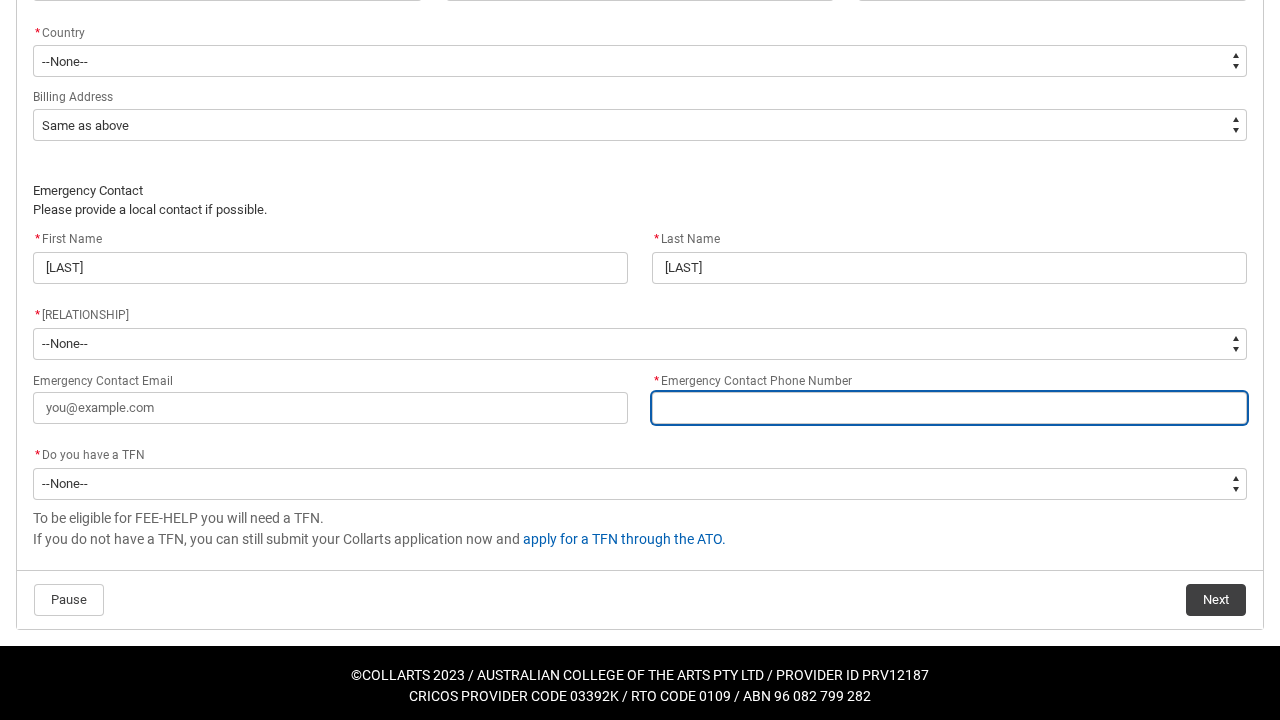 type on "0" 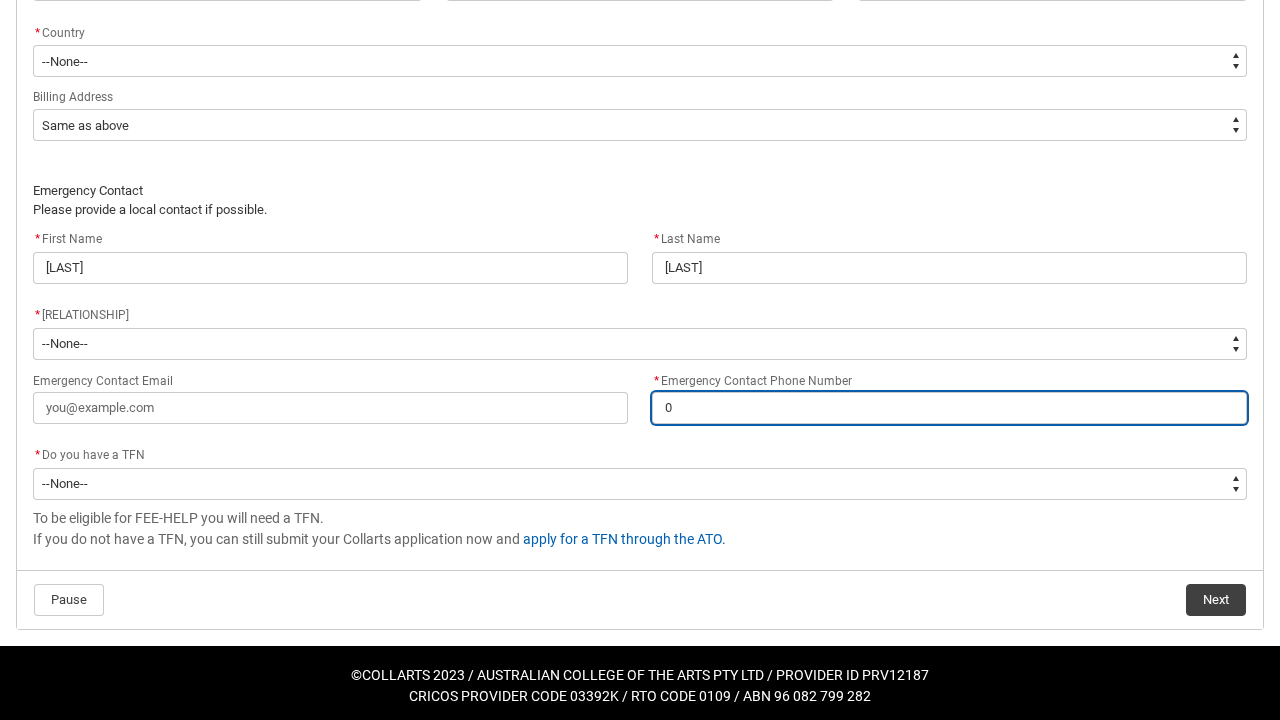 type on "04" 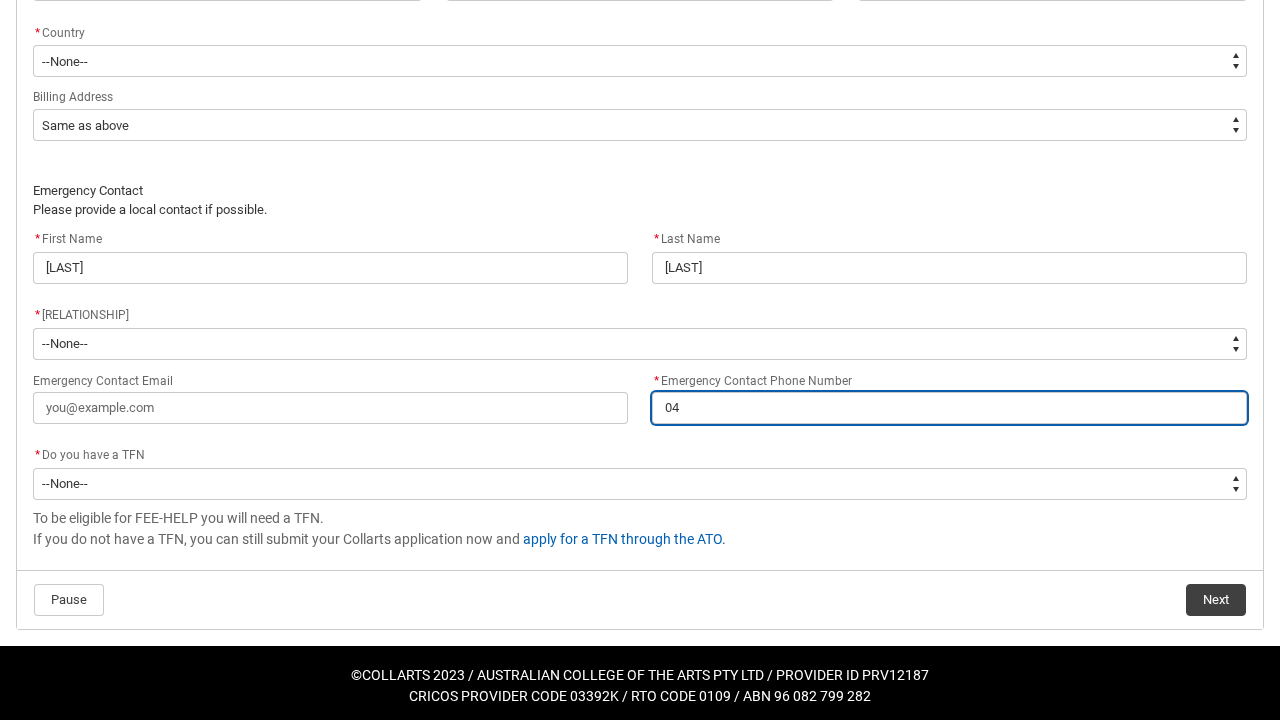 type on "[DATE]" 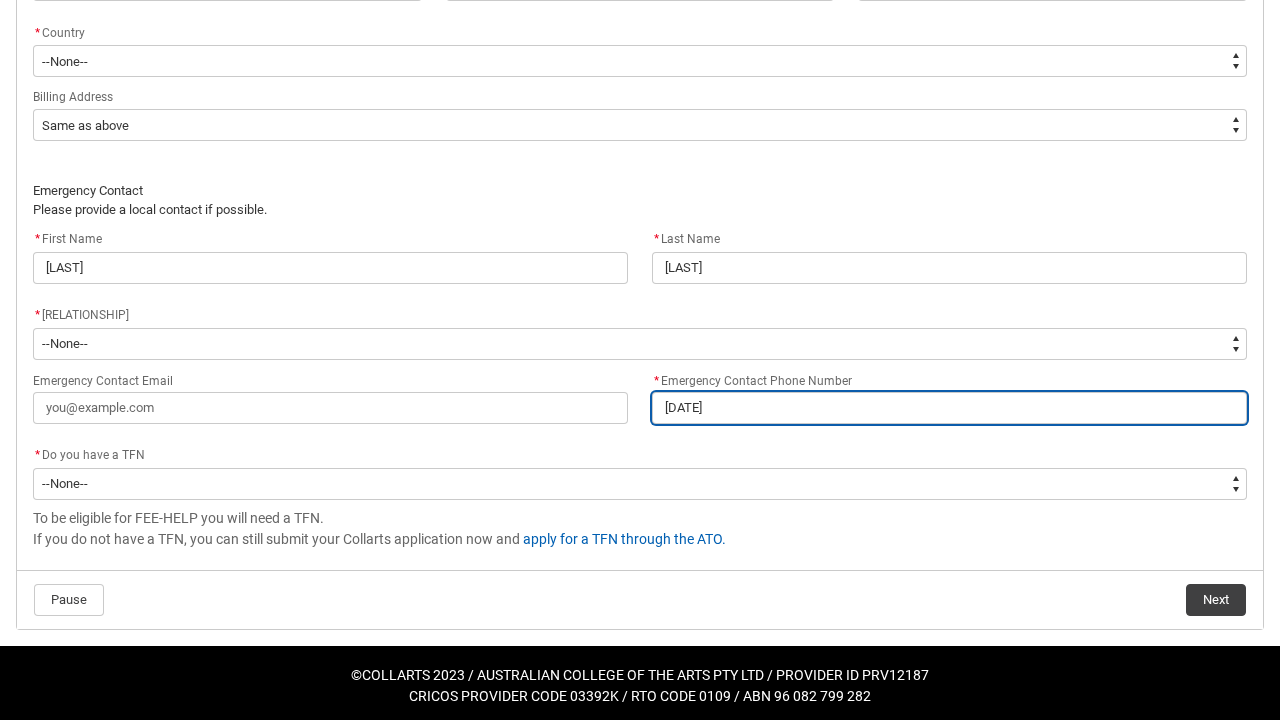 type on "[DATE]" 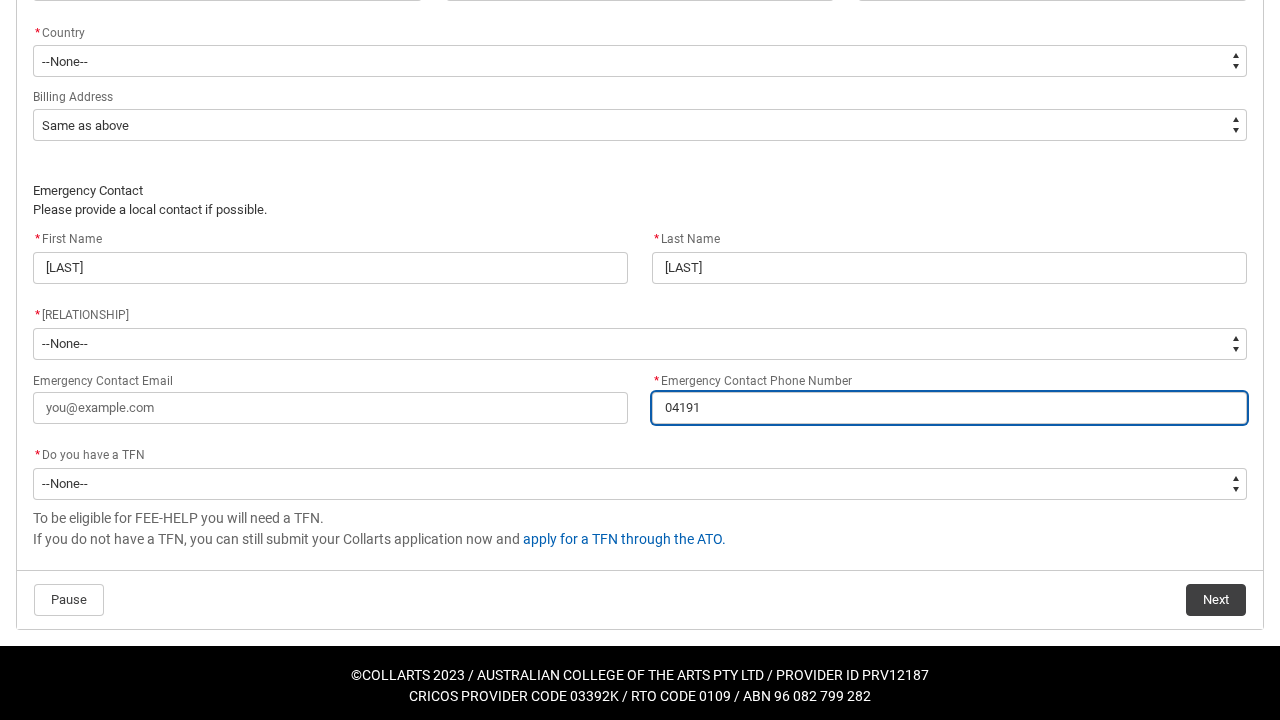 type on "[DATE]" 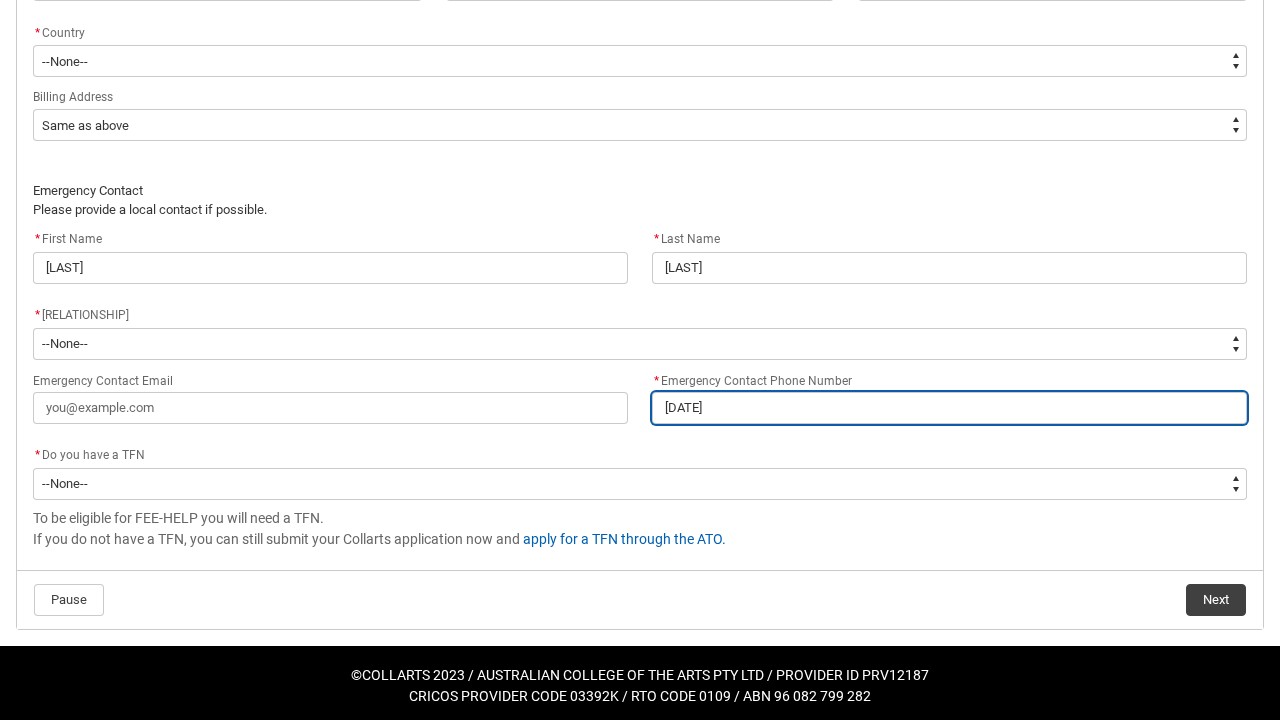 type on "[DATE]" 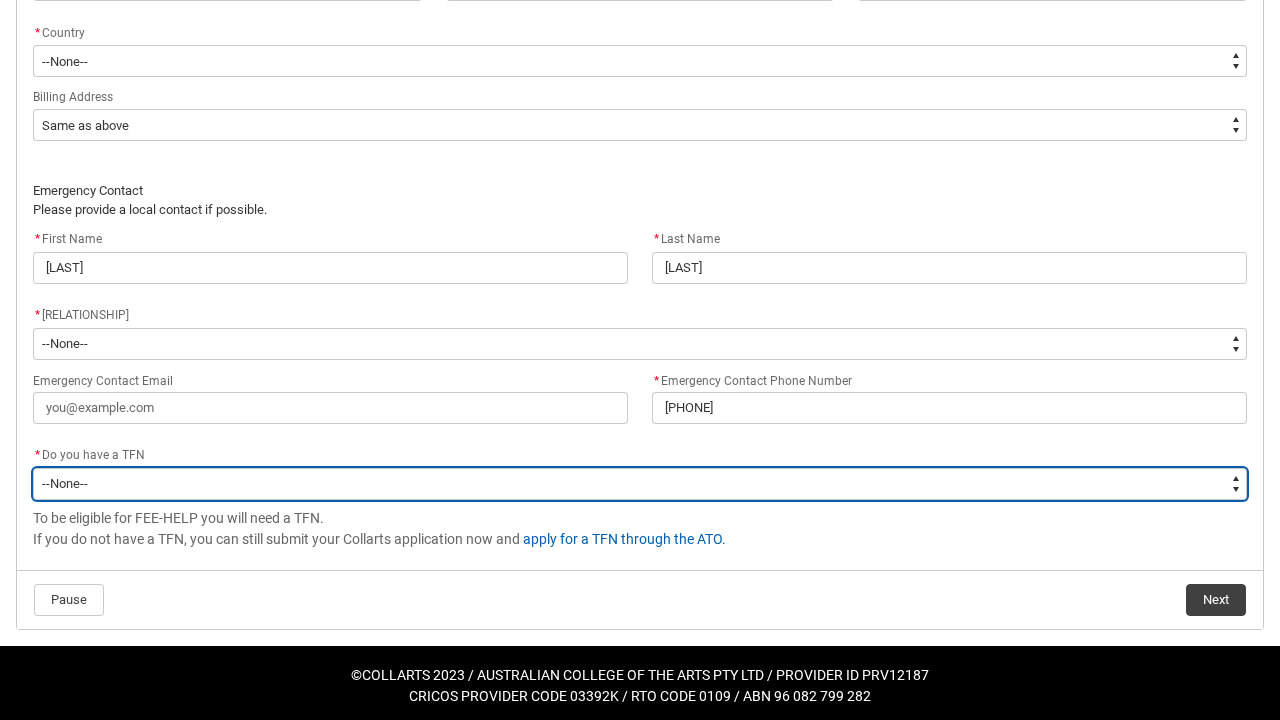 type on "Choice_Yes" 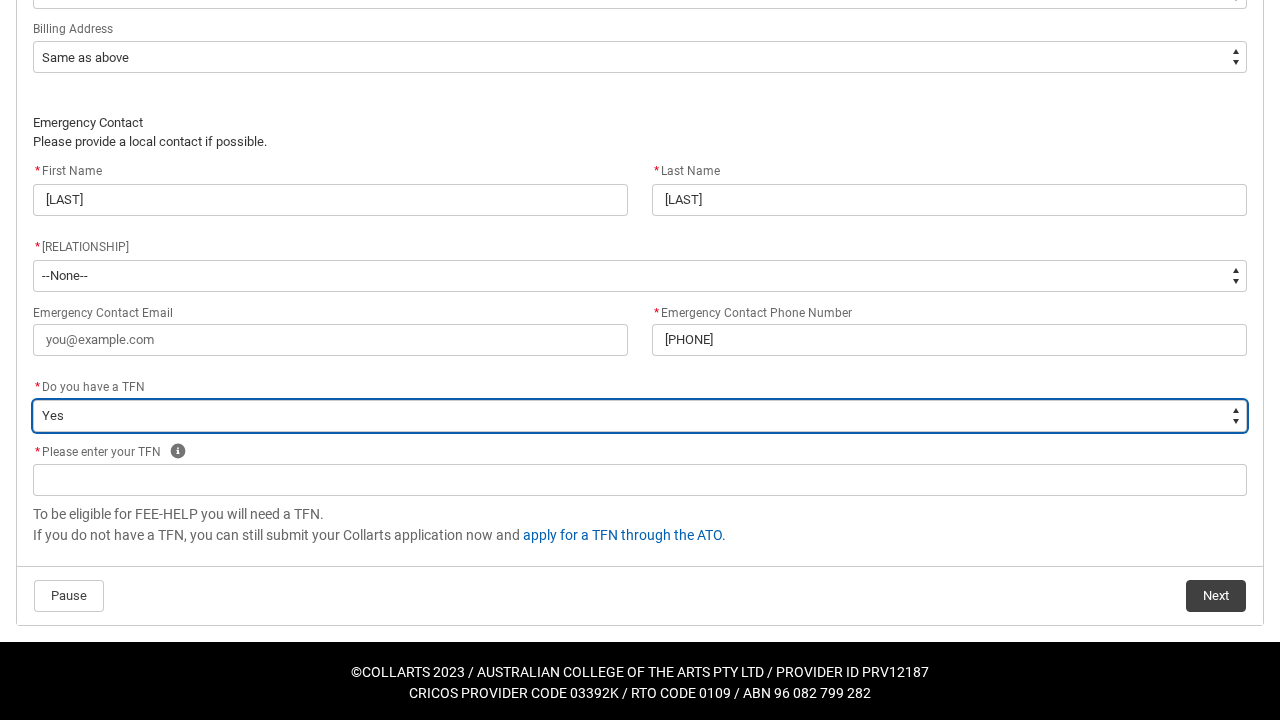 scroll, scrollTop: 1487, scrollLeft: 0, axis: vertical 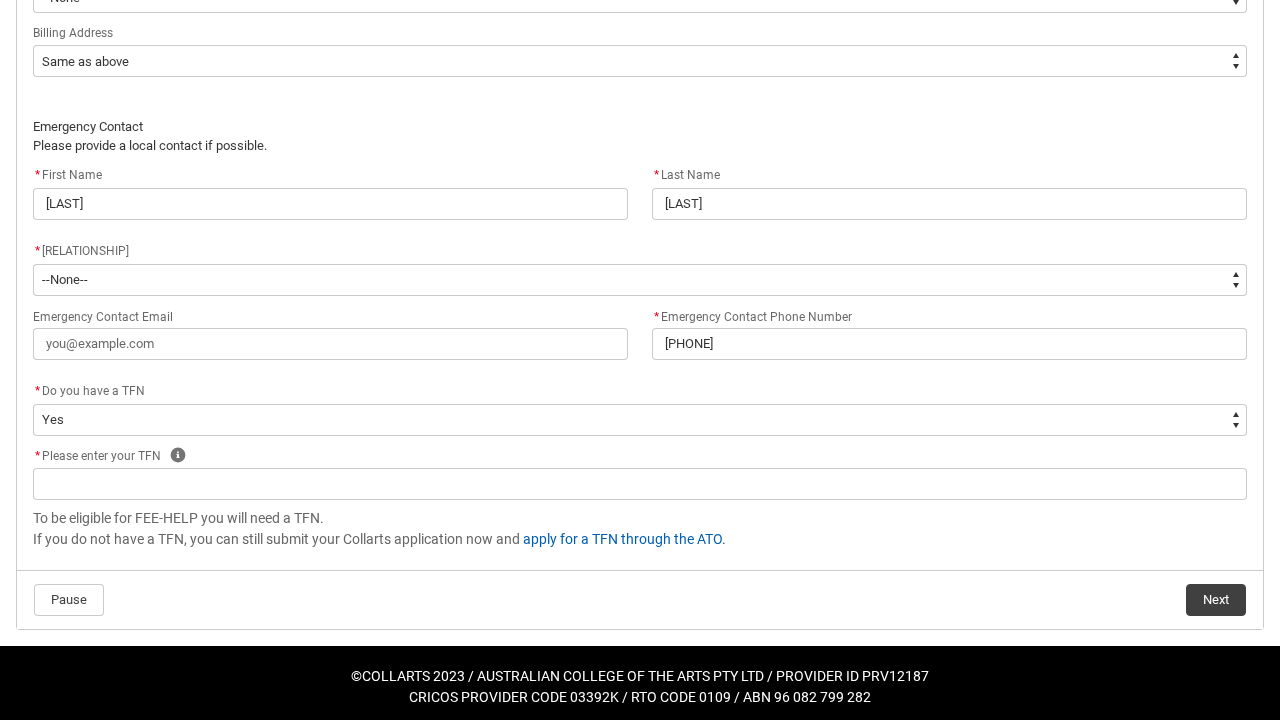 click on "* Please enter your TFN Help" 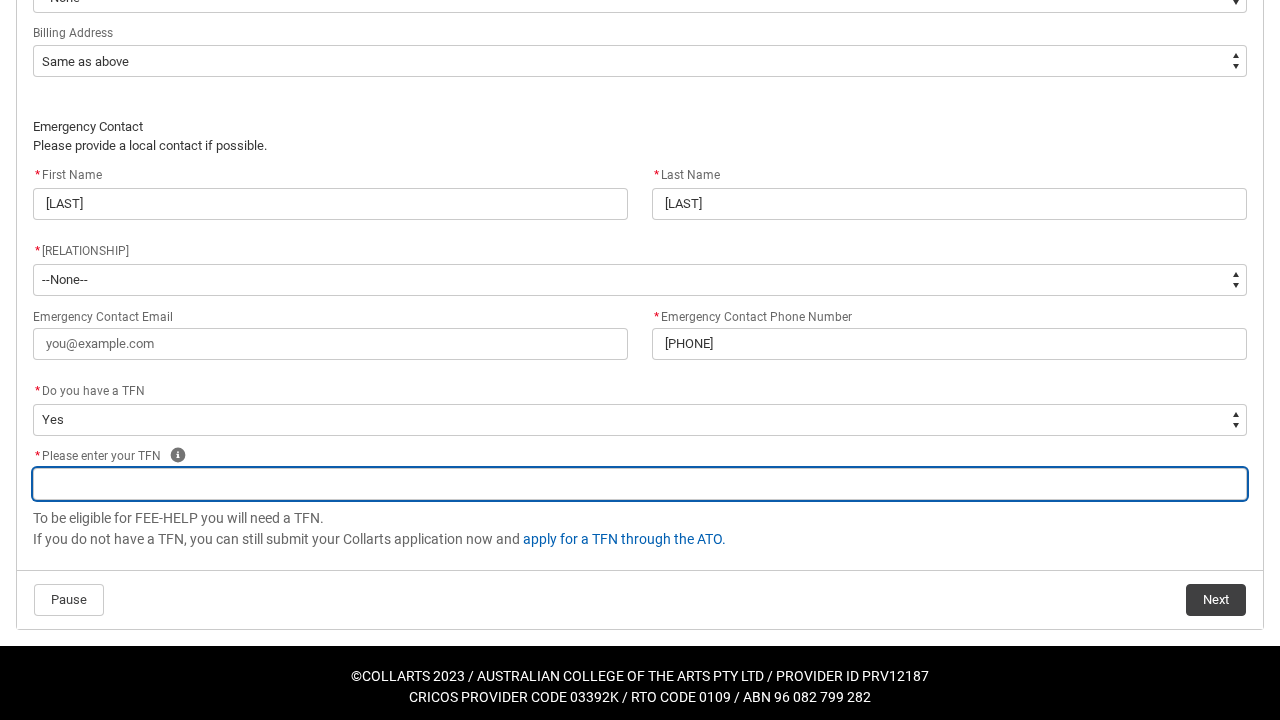 click at bounding box center [640, 484] 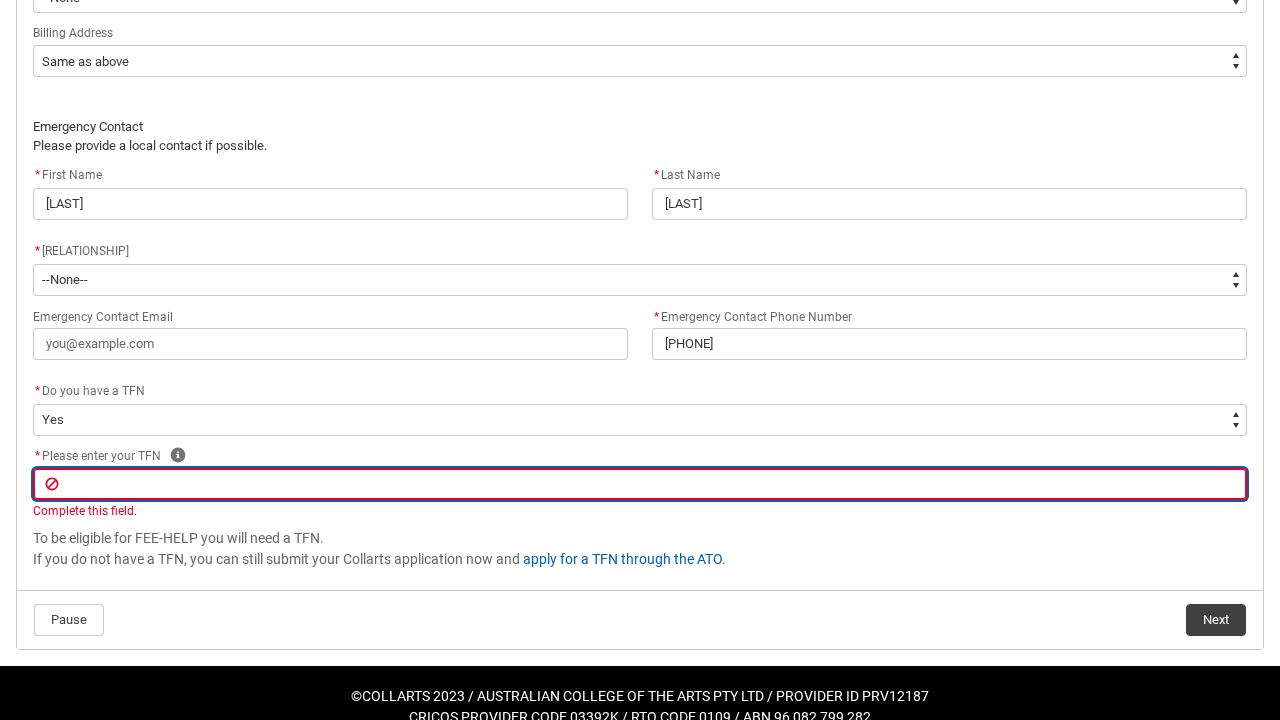 scroll, scrollTop: 1506, scrollLeft: 0, axis: vertical 